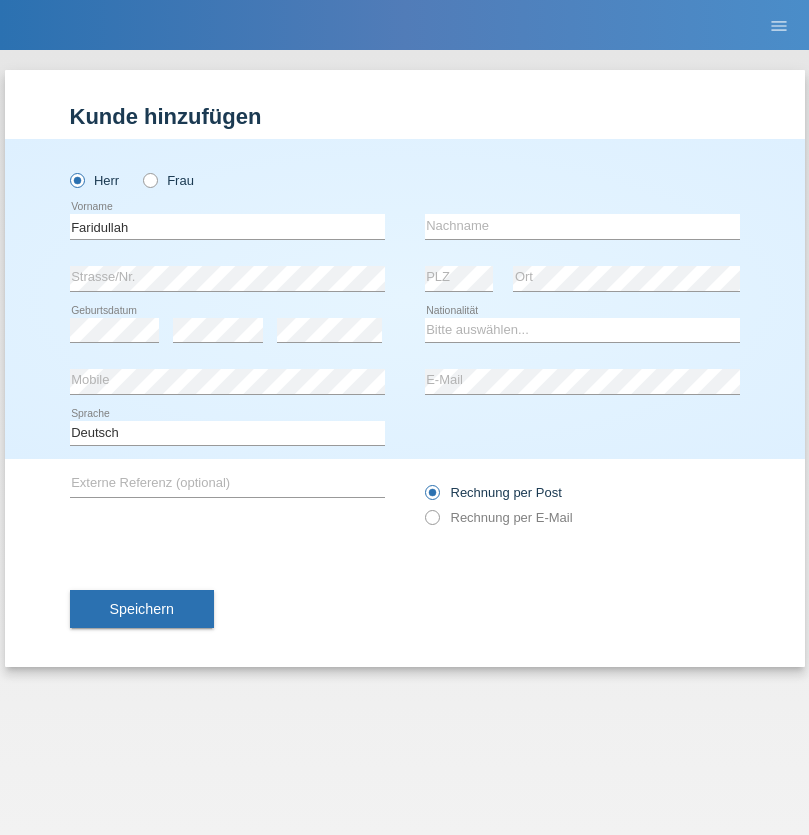 scroll, scrollTop: 0, scrollLeft: 0, axis: both 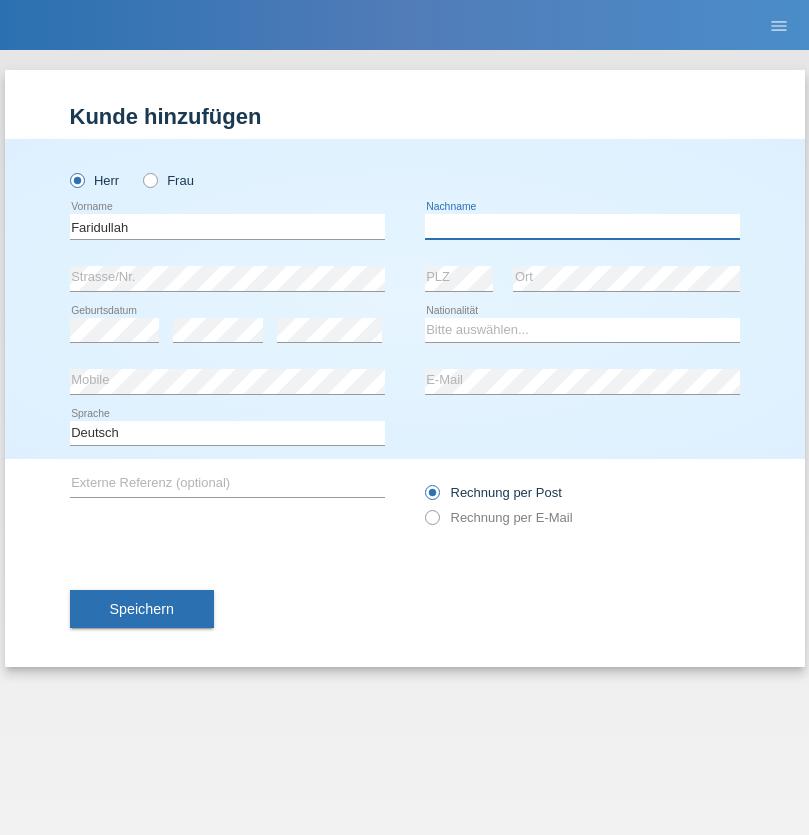 click at bounding box center [582, 226] 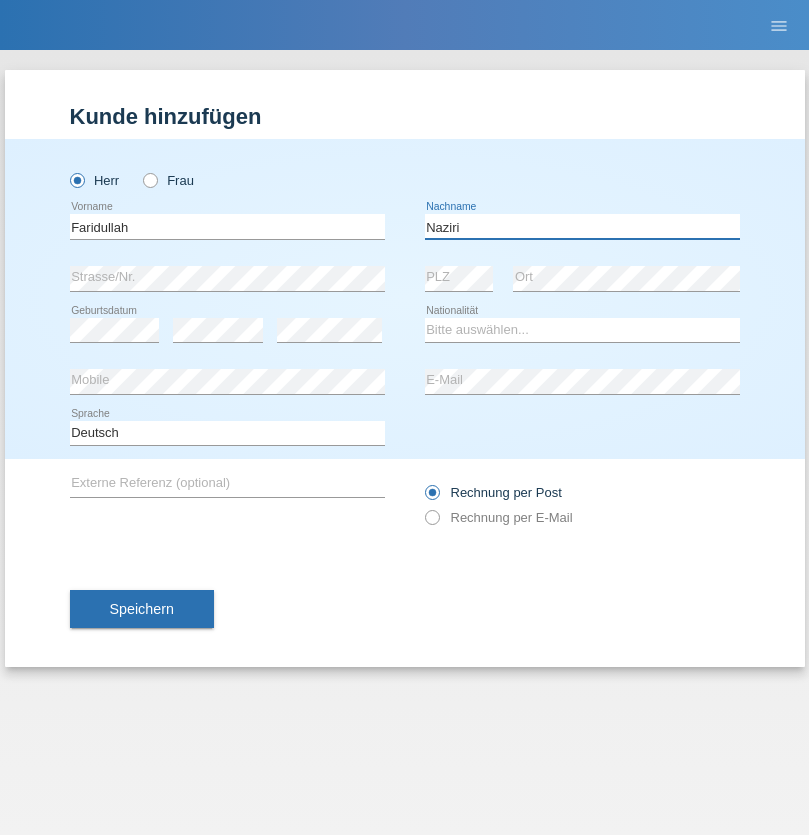 type on "Naziri" 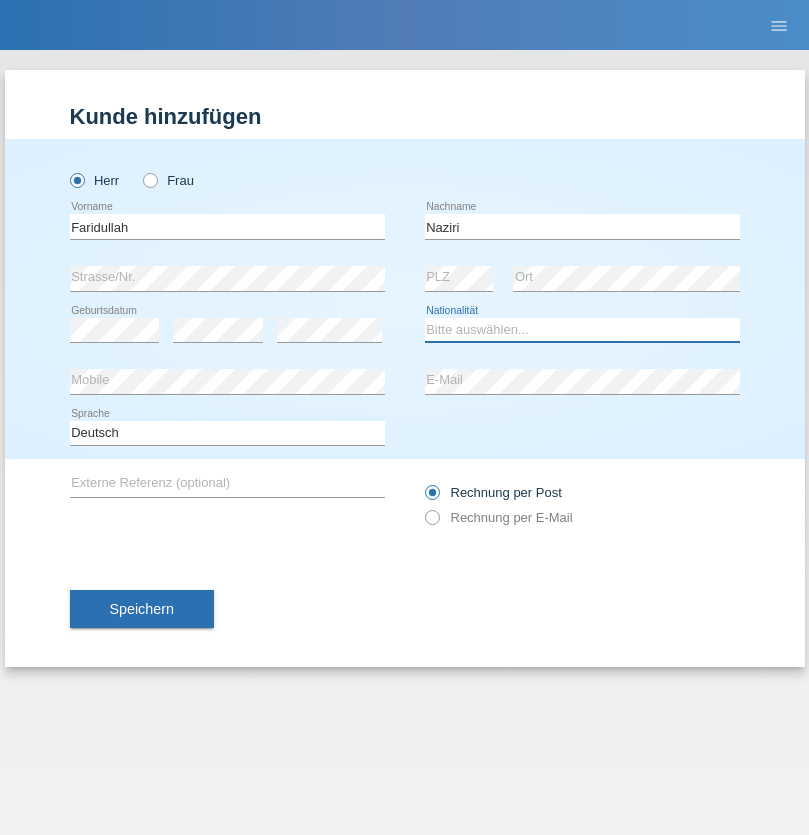 select on "AF" 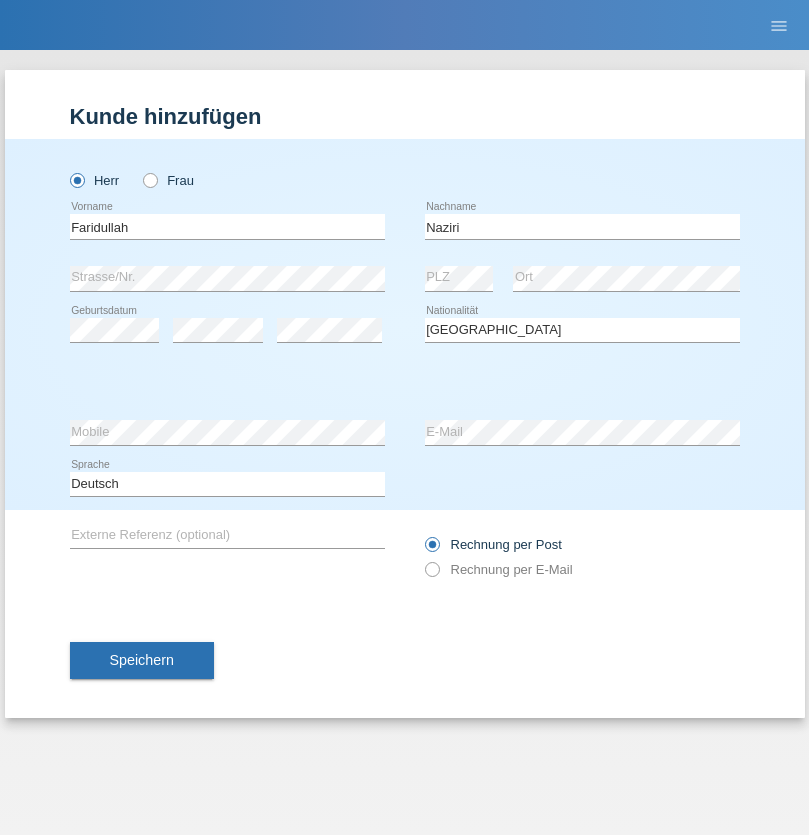 select on "C" 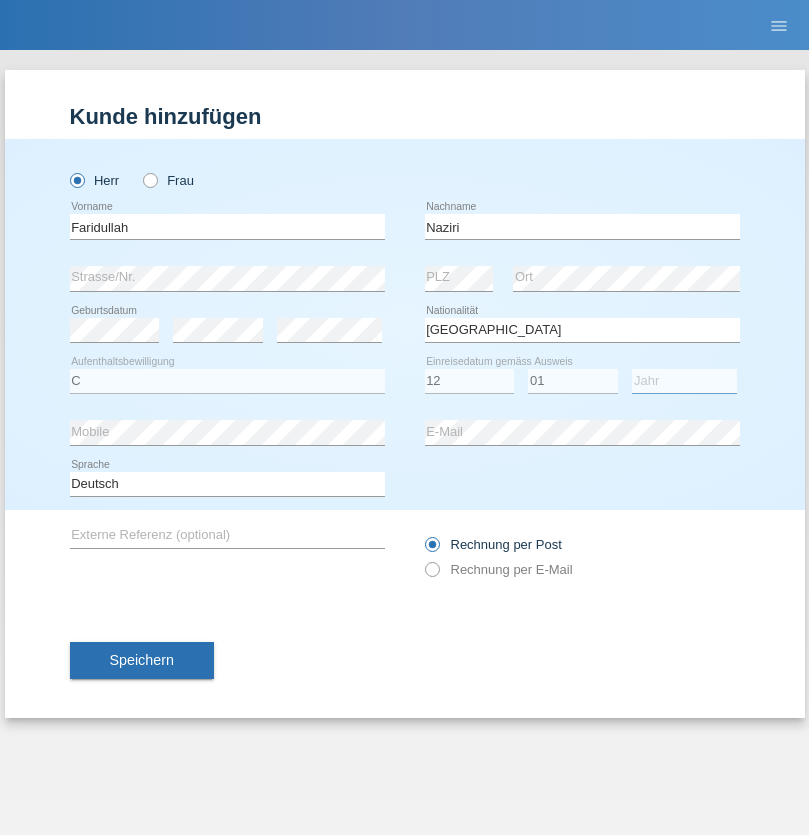 select on "2005" 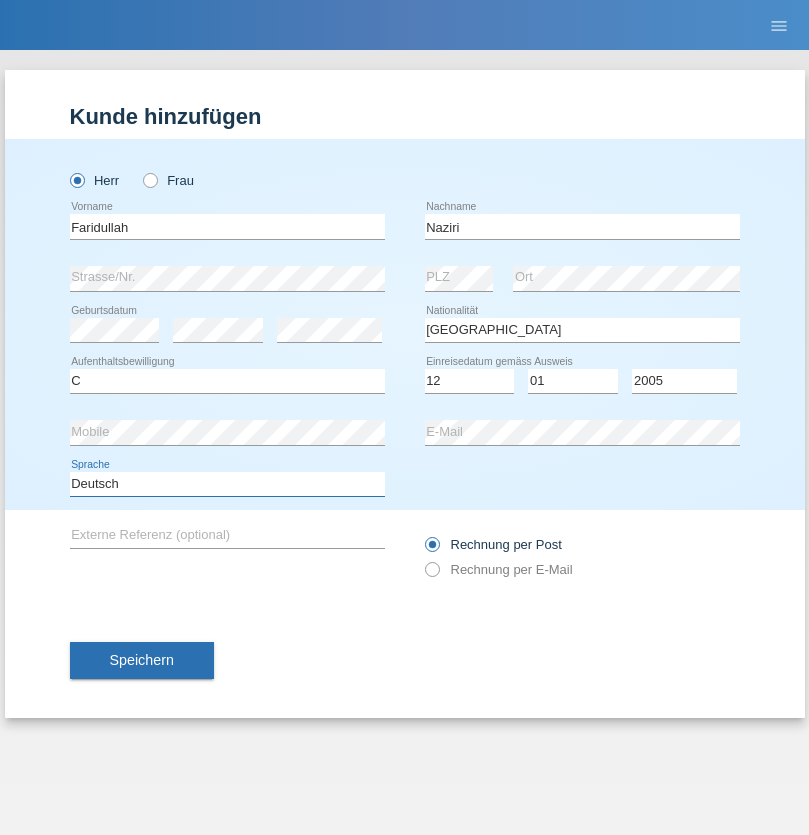 select on "en" 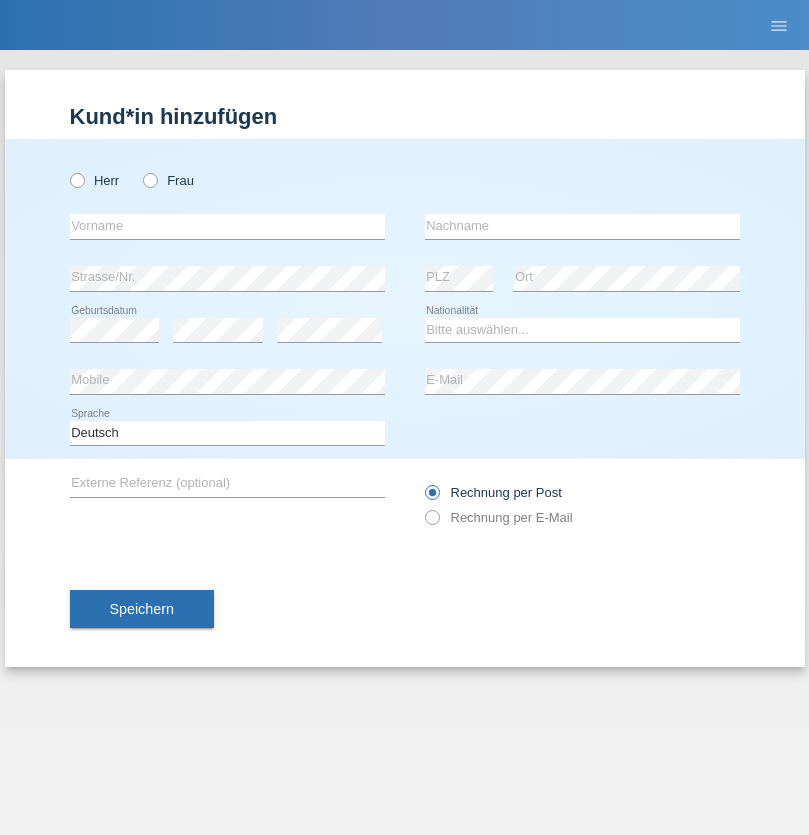 scroll, scrollTop: 0, scrollLeft: 0, axis: both 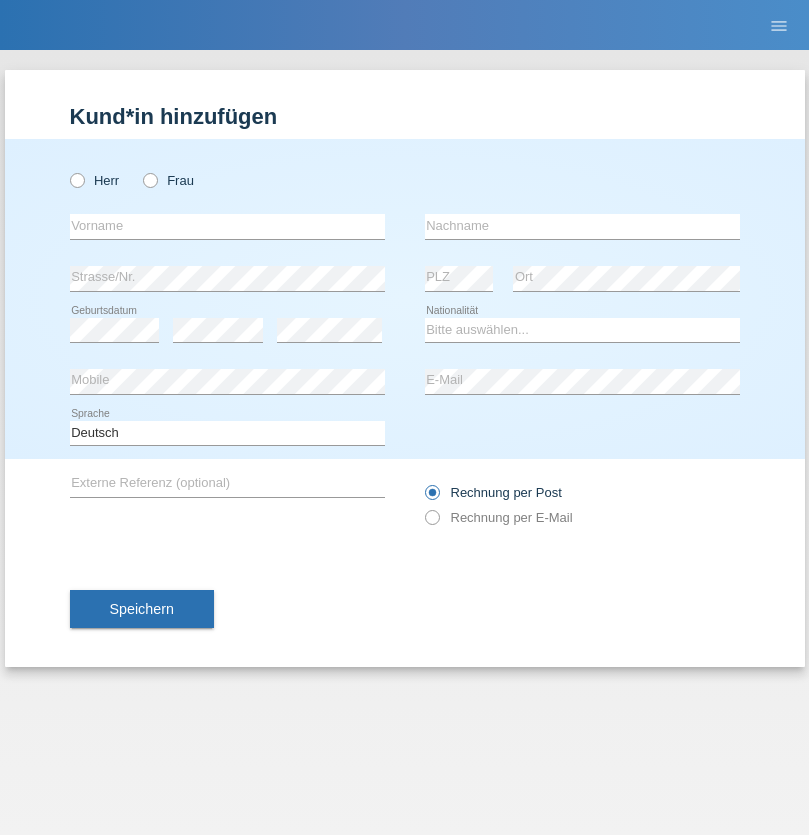 radio on "true" 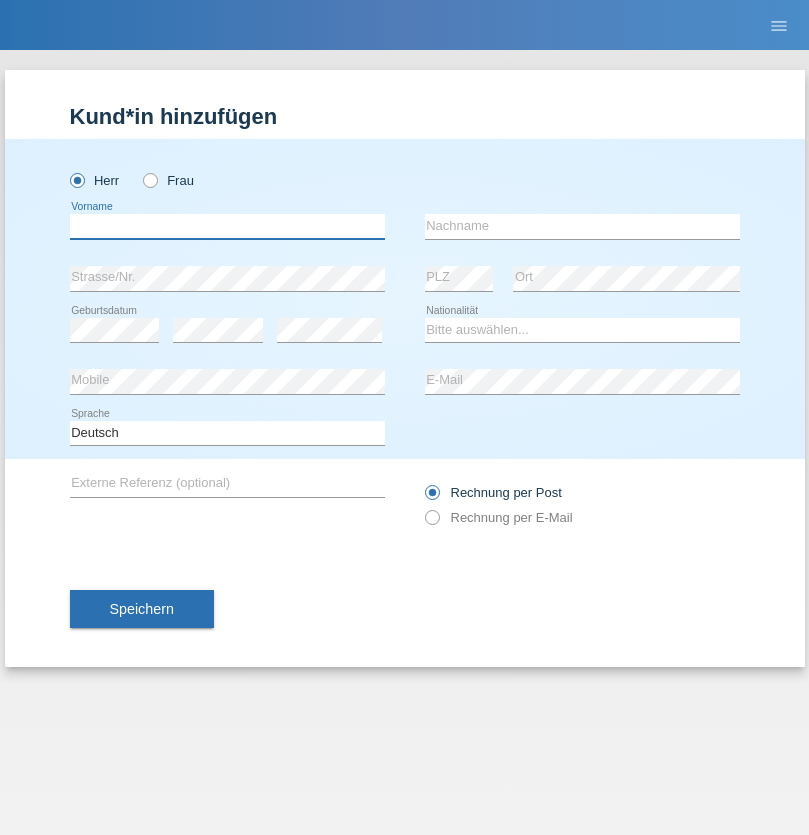 click at bounding box center (227, 226) 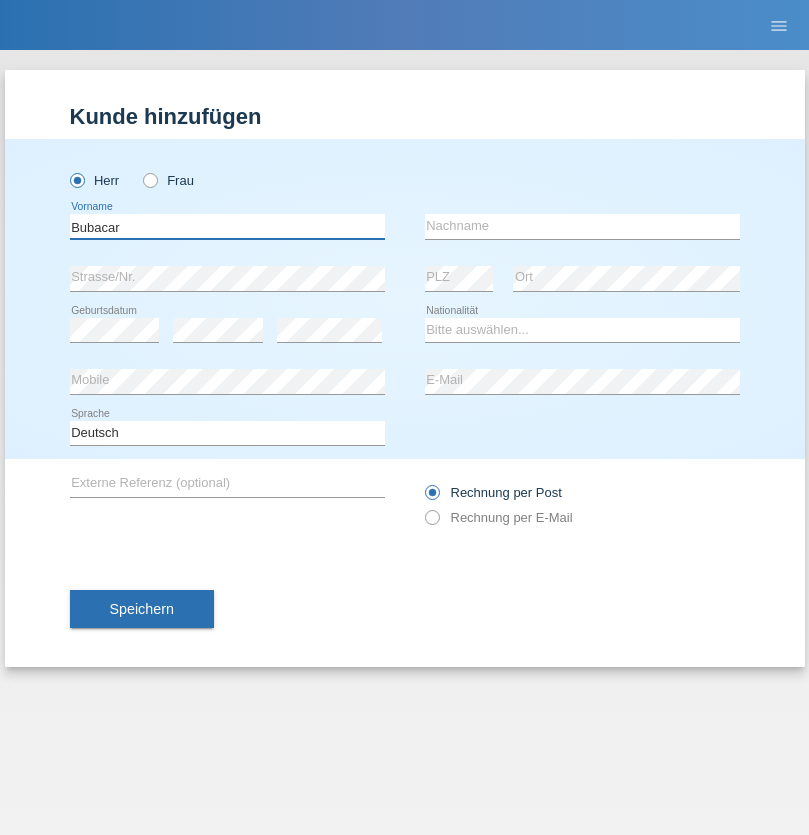 type on "Bubacar" 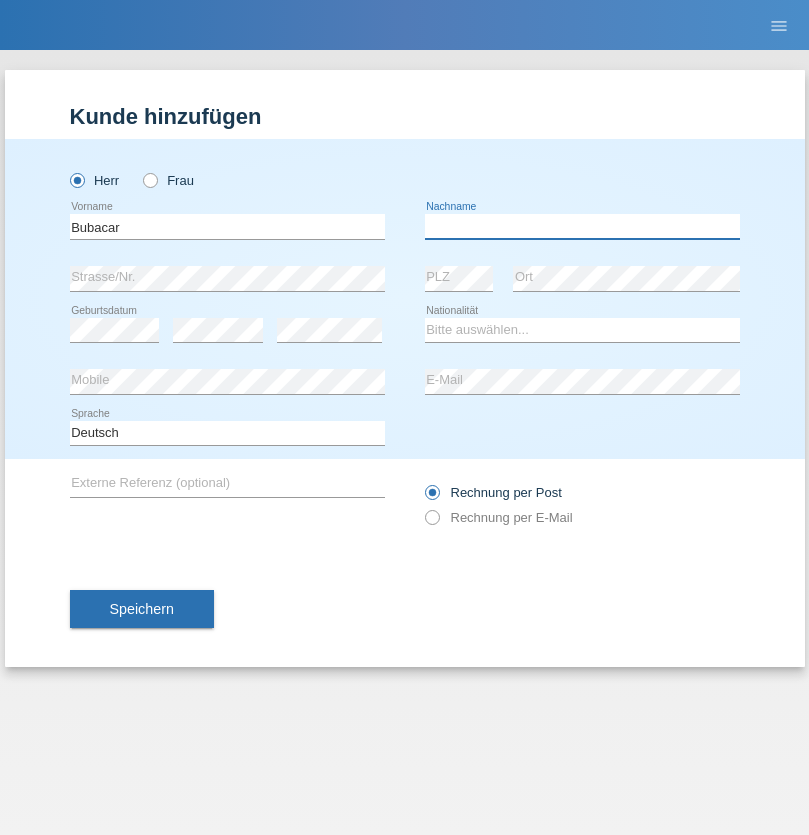 click at bounding box center [582, 226] 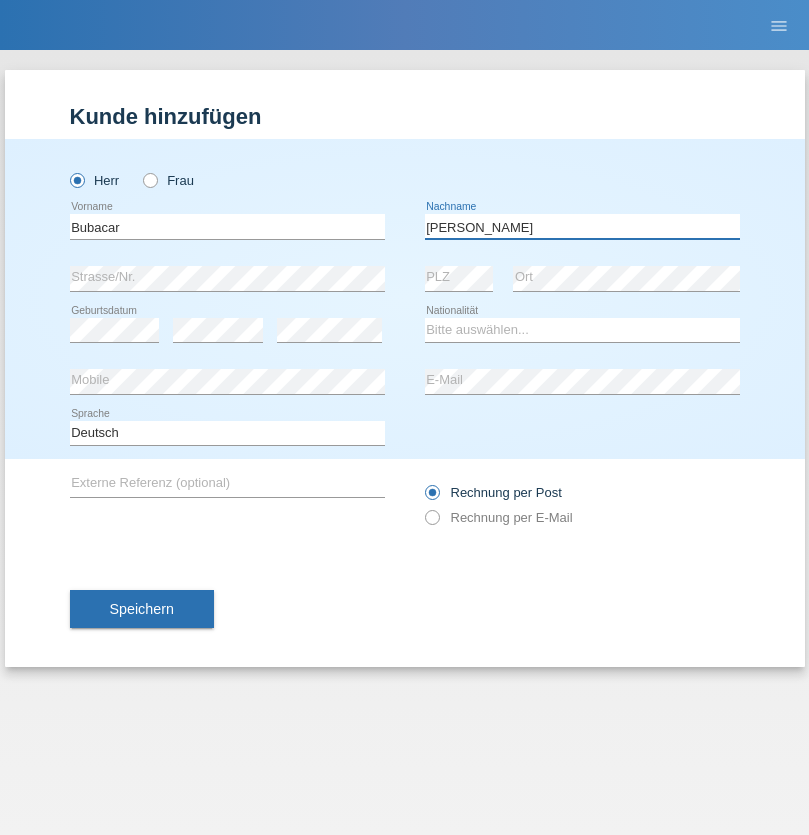 type on "[PERSON_NAME]" 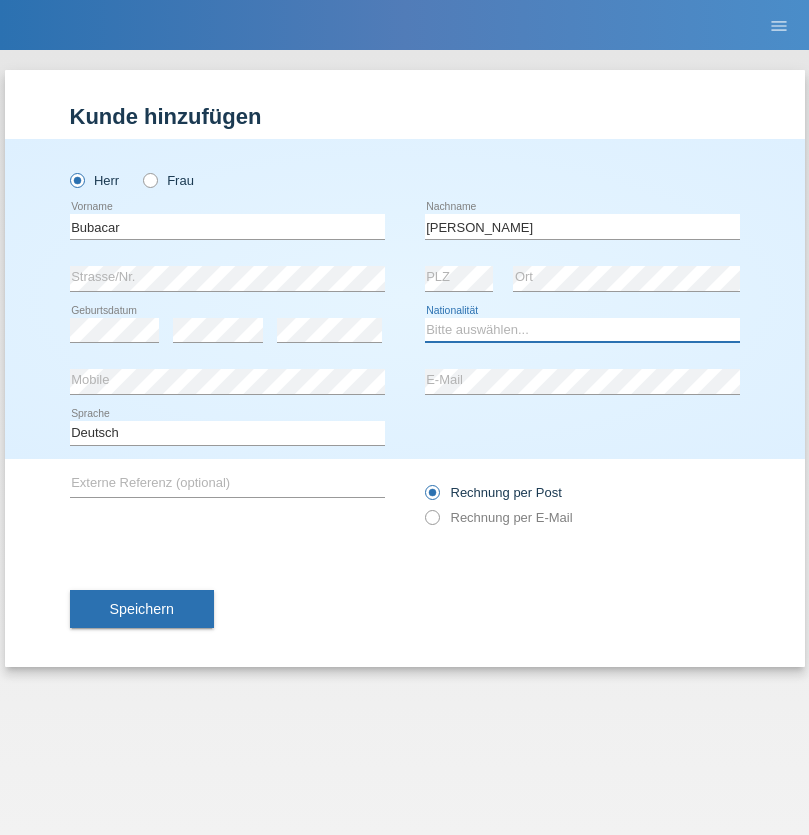 select on "PT" 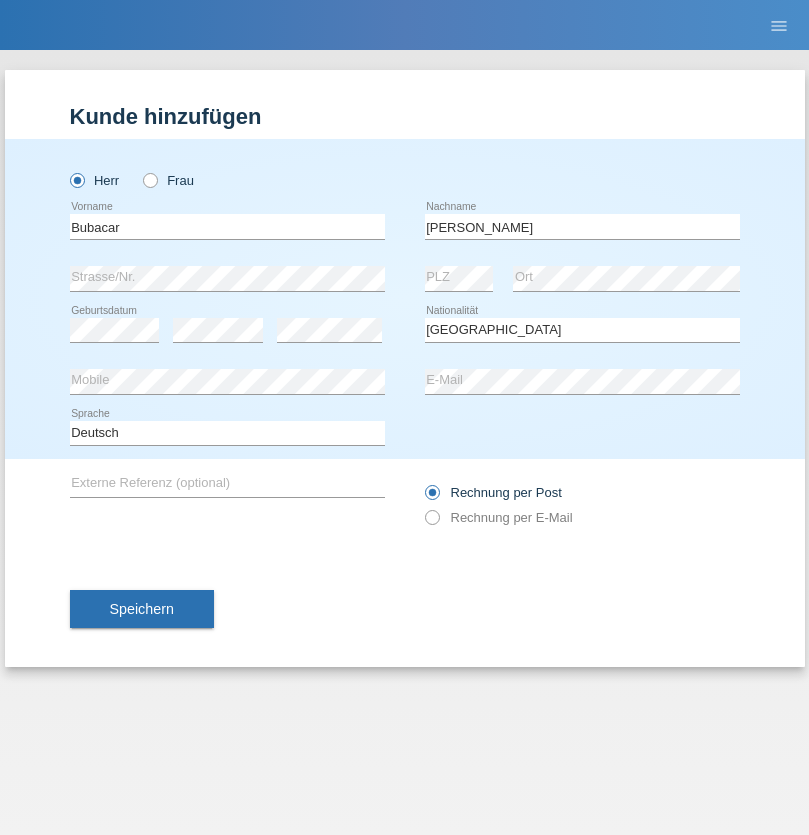 select on "C" 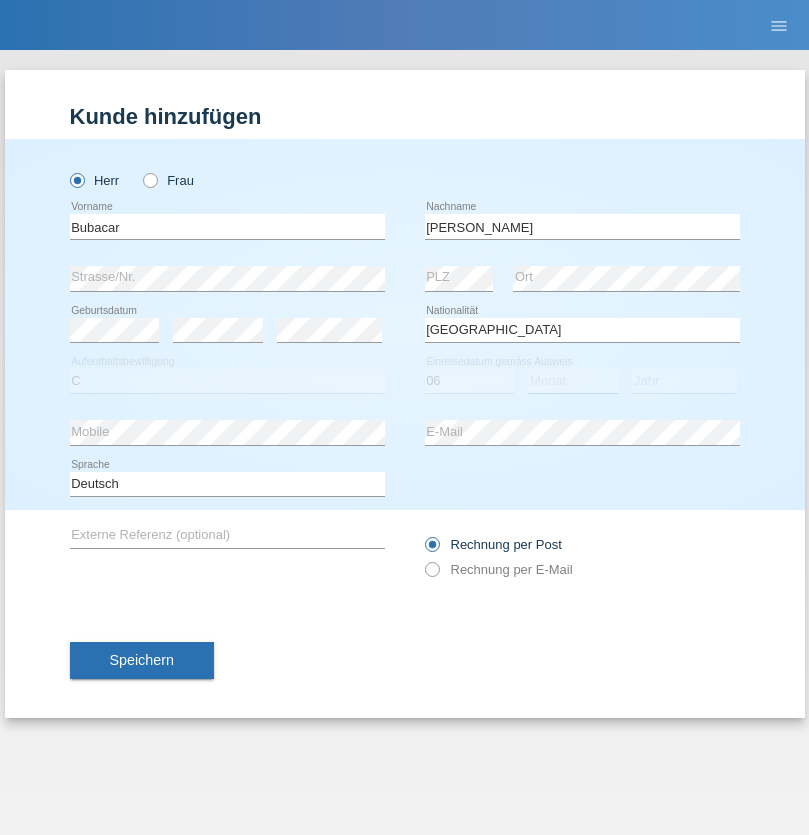 select on "04" 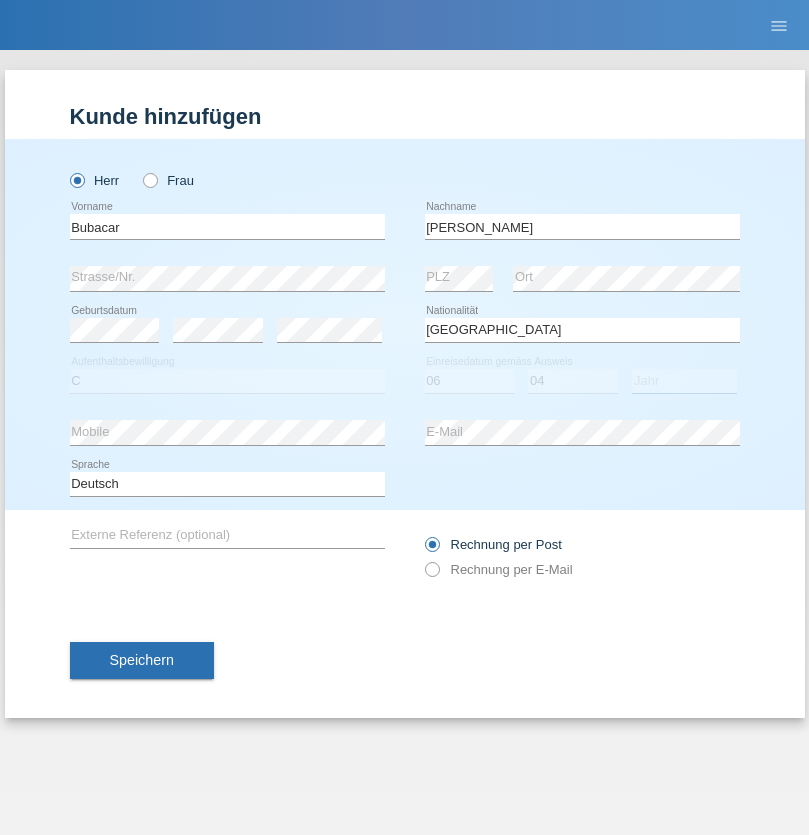 select on "2016" 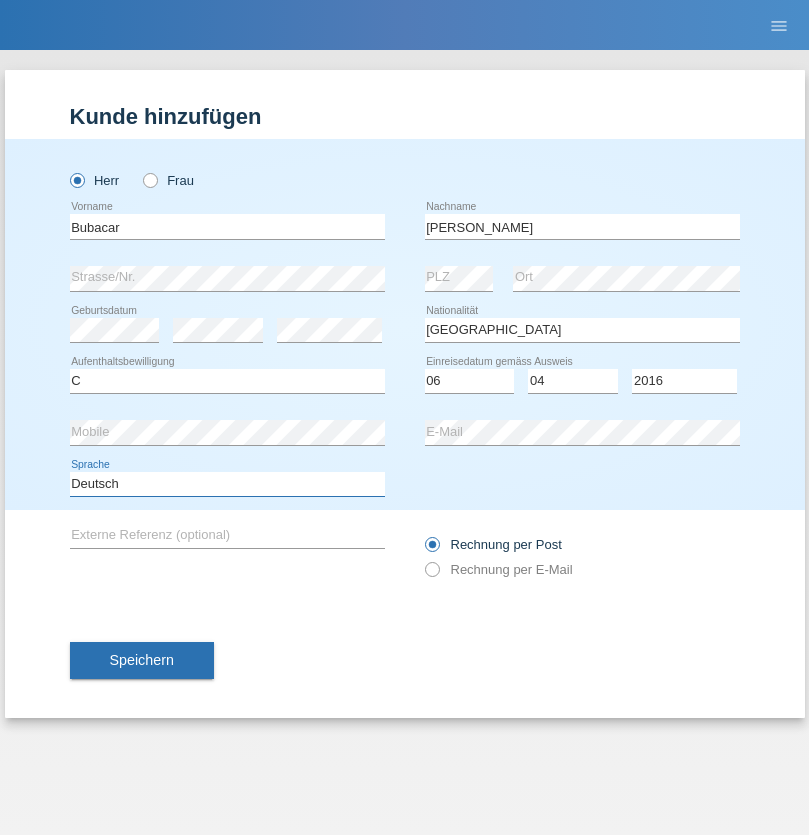 select on "en" 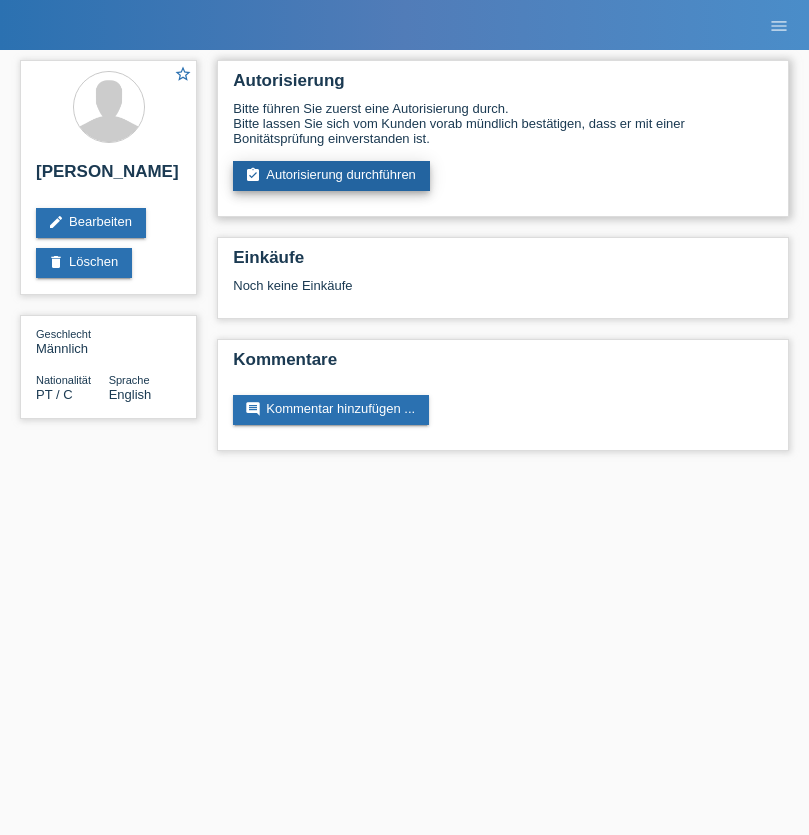 click on "assignment_turned_in  Autorisierung durchführen" at bounding box center (331, 176) 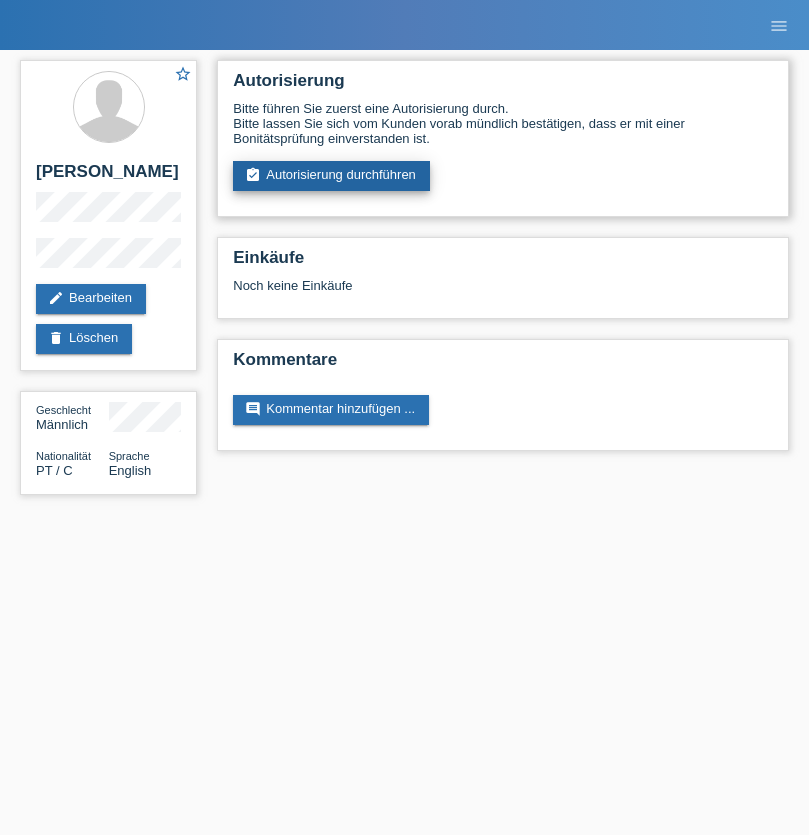 scroll, scrollTop: 0, scrollLeft: 0, axis: both 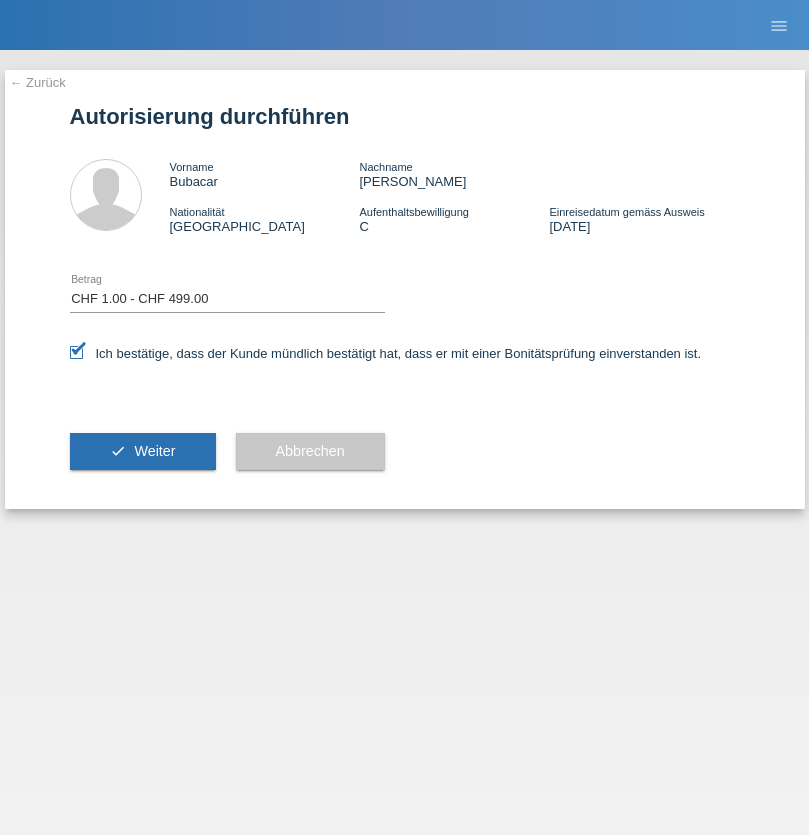 select on "1" 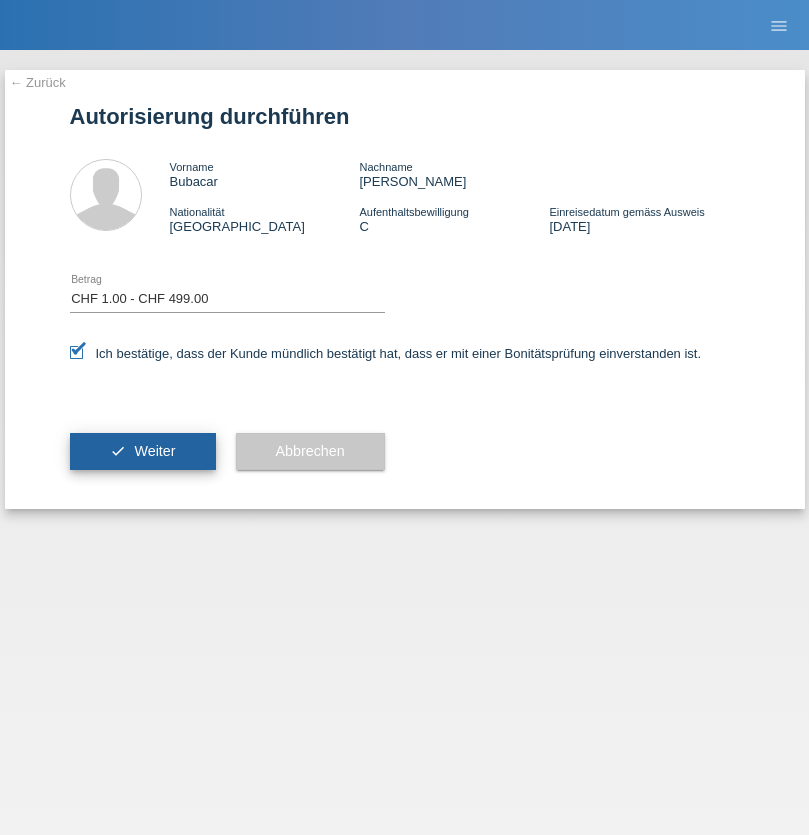 click on "Weiter" at bounding box center (154, 451) 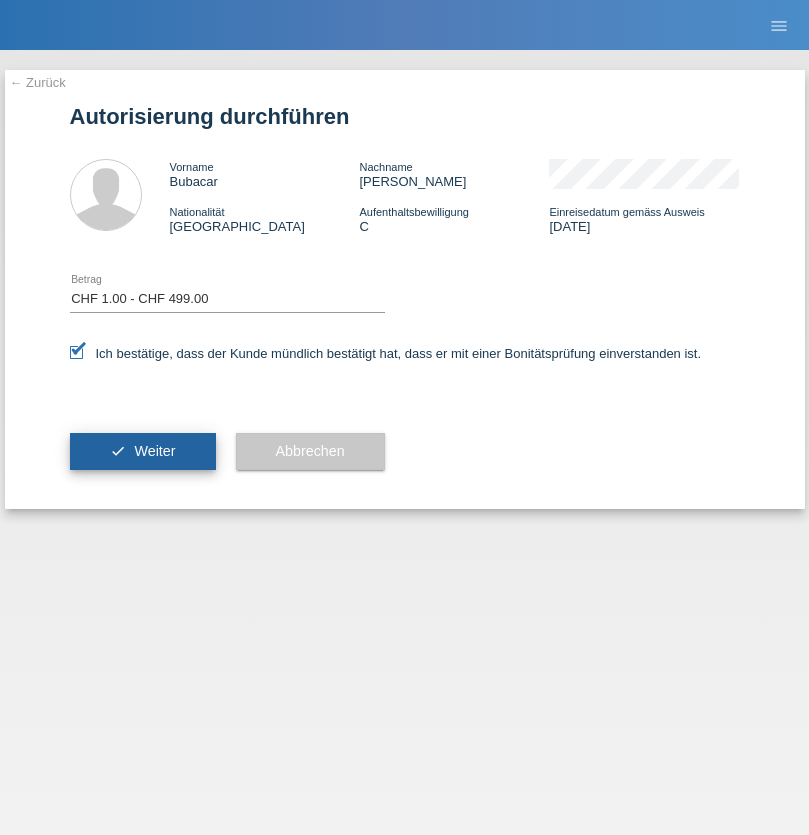 scroll, scrollTop: 0, scrollLeft: 0, axis: both 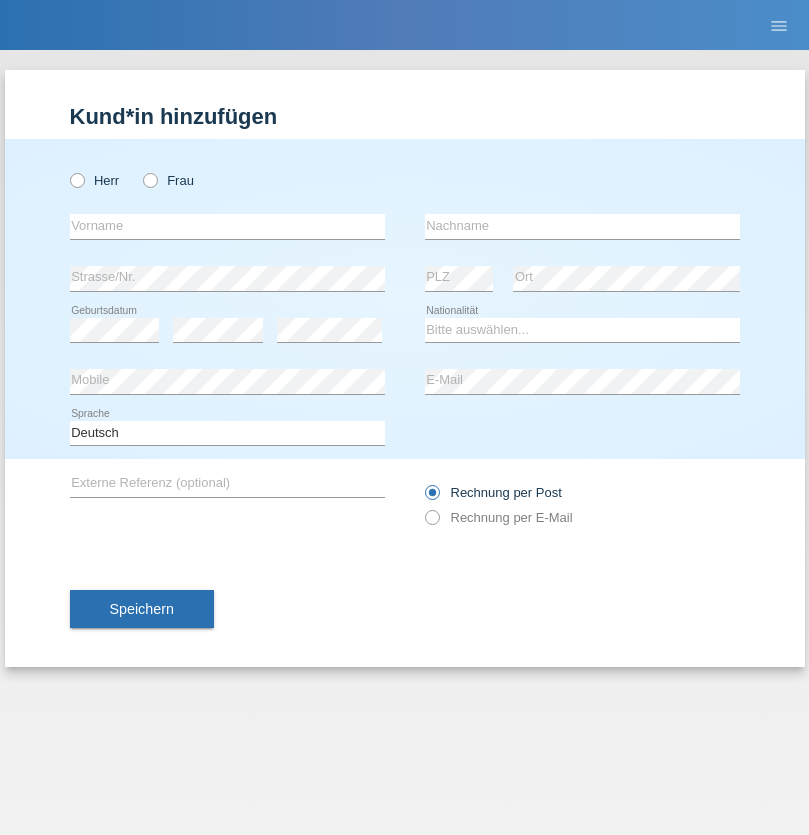 radio on "true" 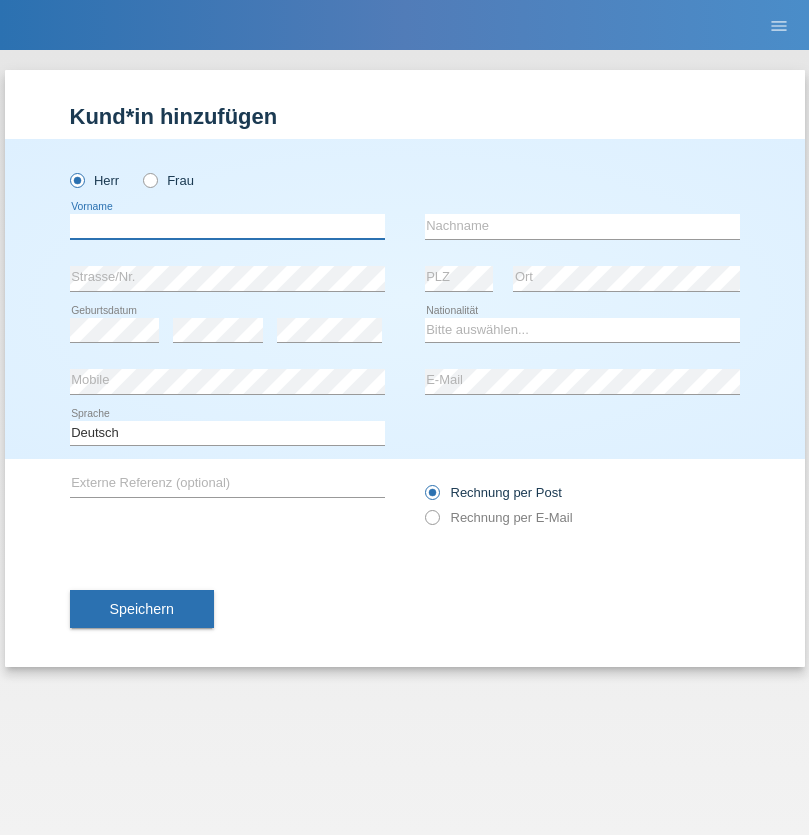 click at bounding box center [227, 226] 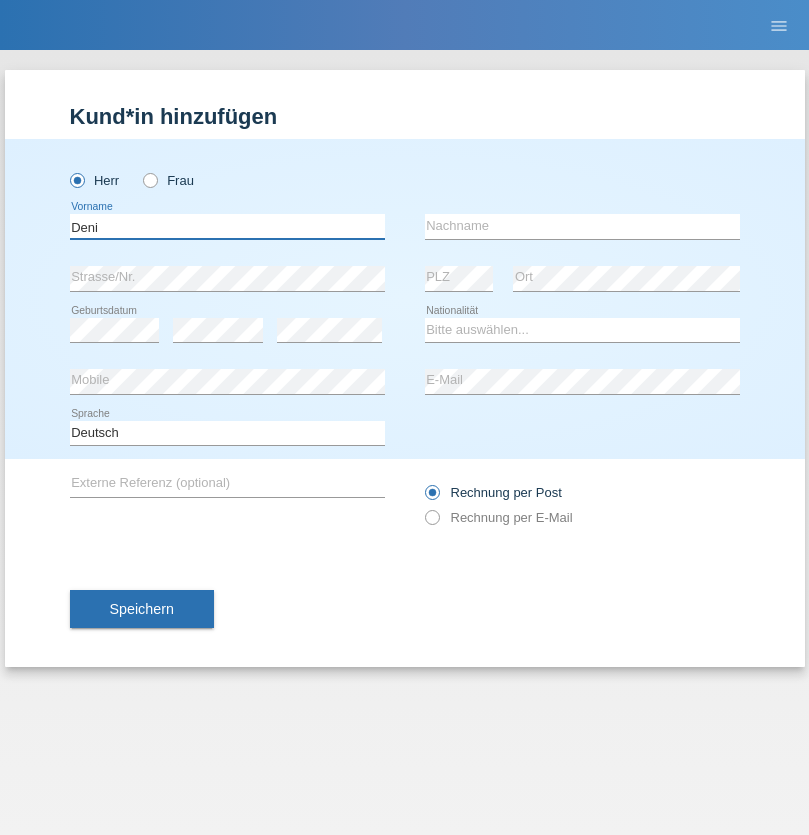 type on "Deni" 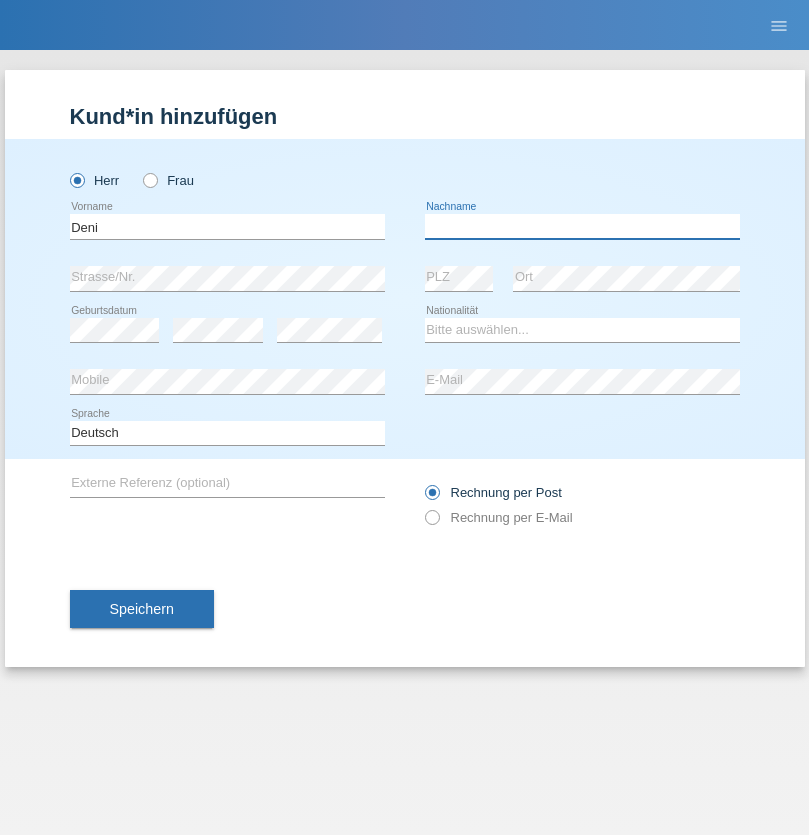 click at bounding box center [582, 226] 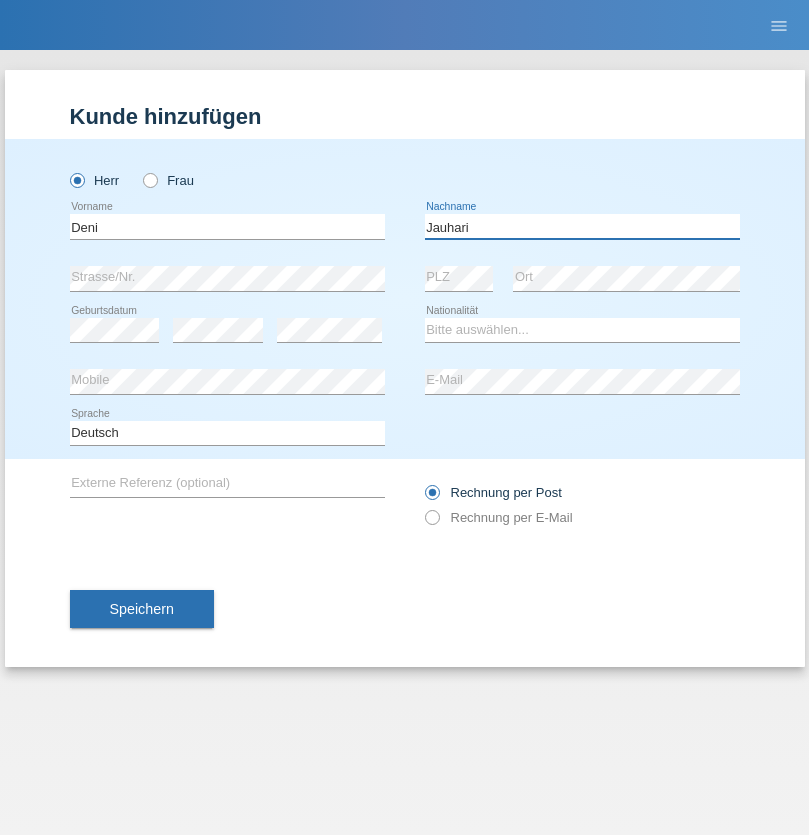 type on "Jauhari" 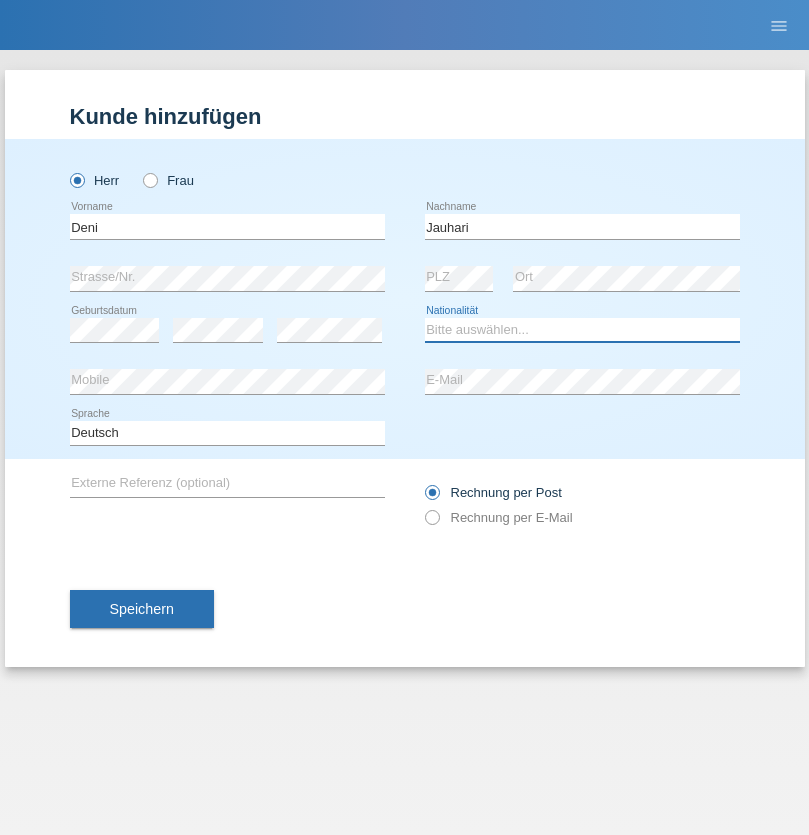 select on "ID" 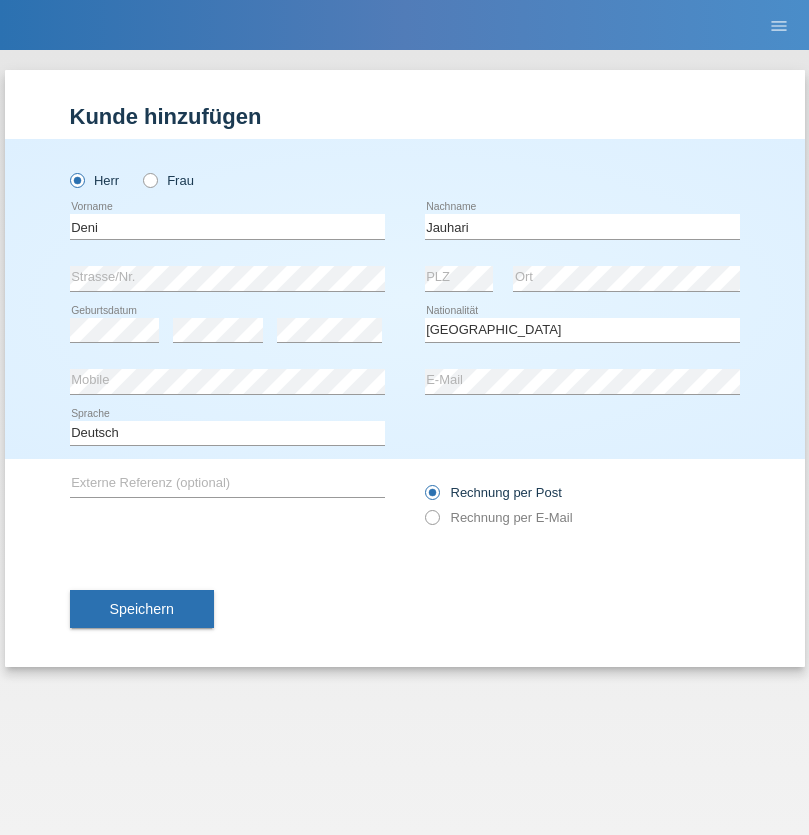 select on "C" 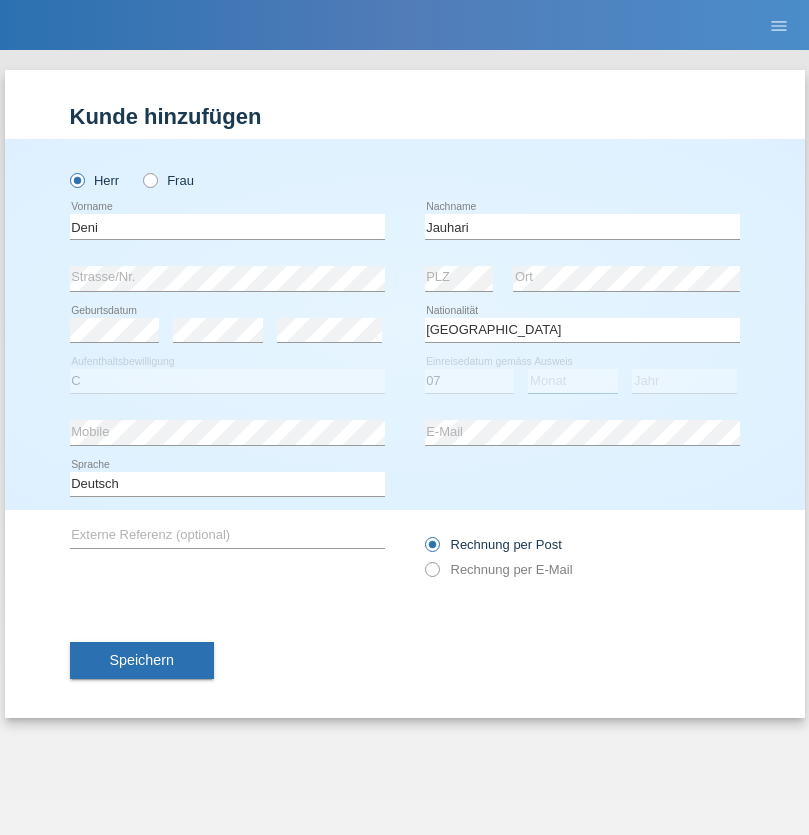 select on "03" 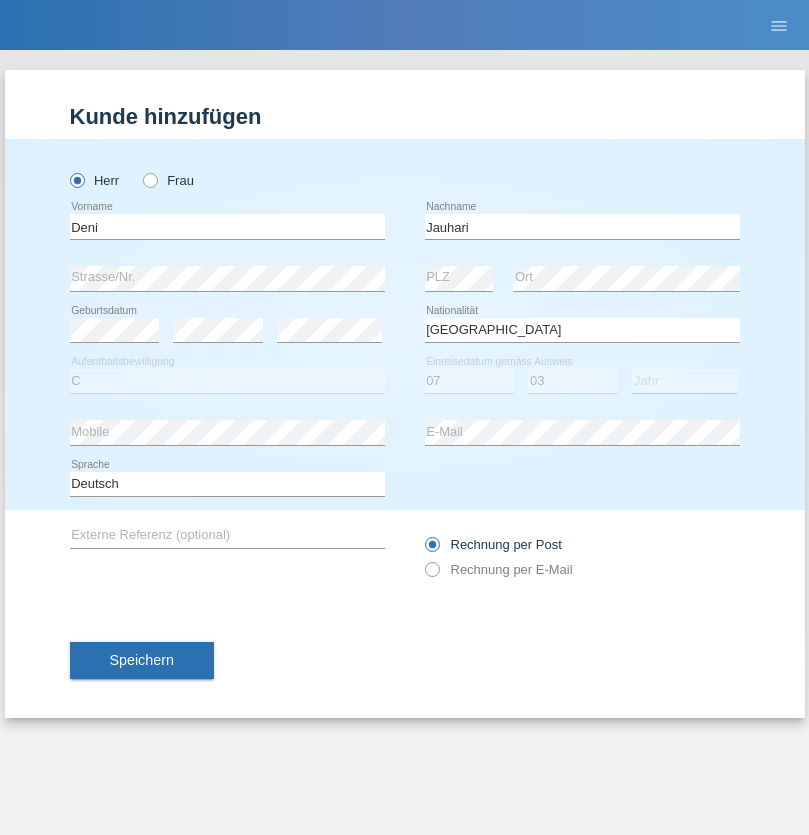 select on "2021" 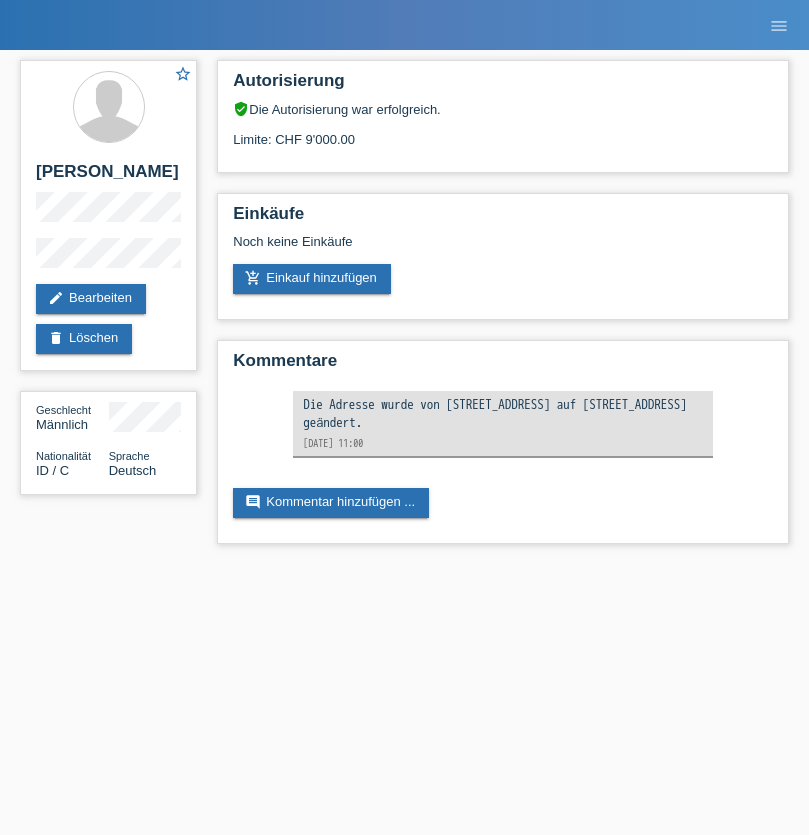 scroll, scrollTop: 0, scrollLeft: 0, axis: both 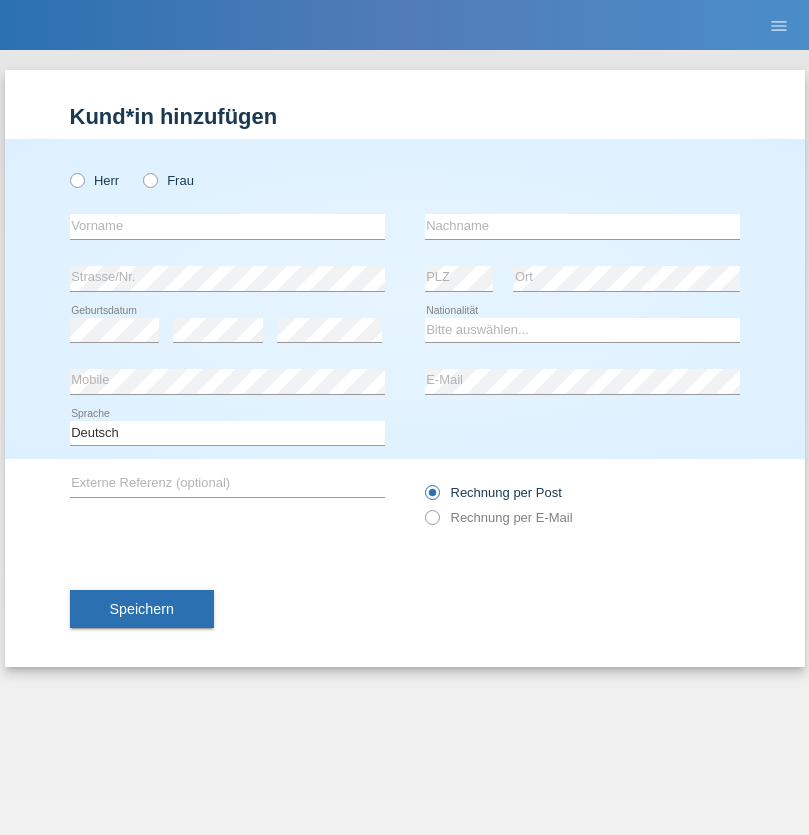 radio on "true" 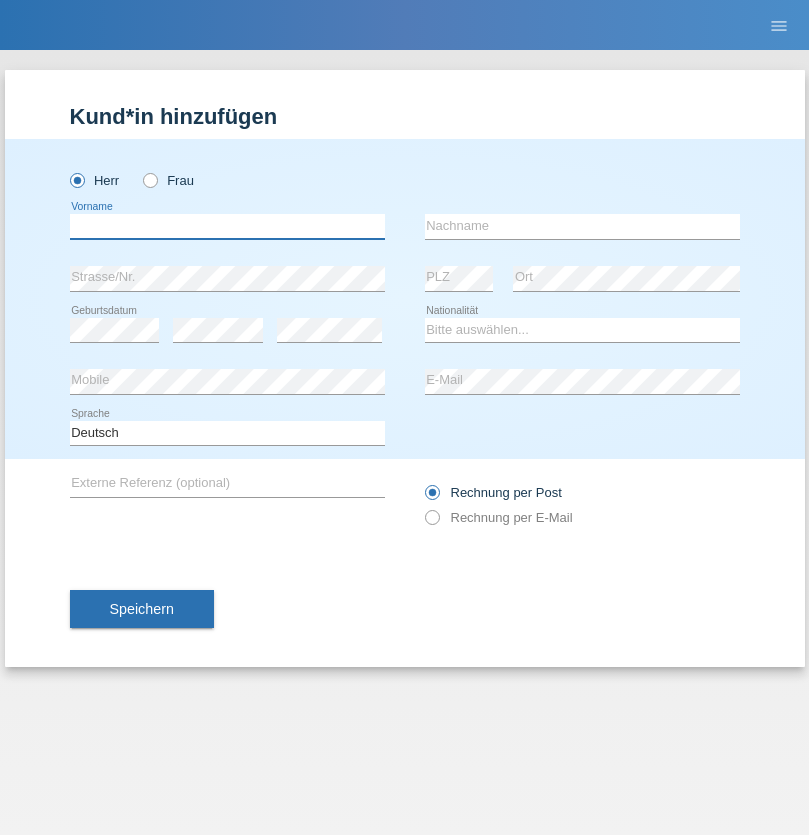 click at bounding box center (227, 226) 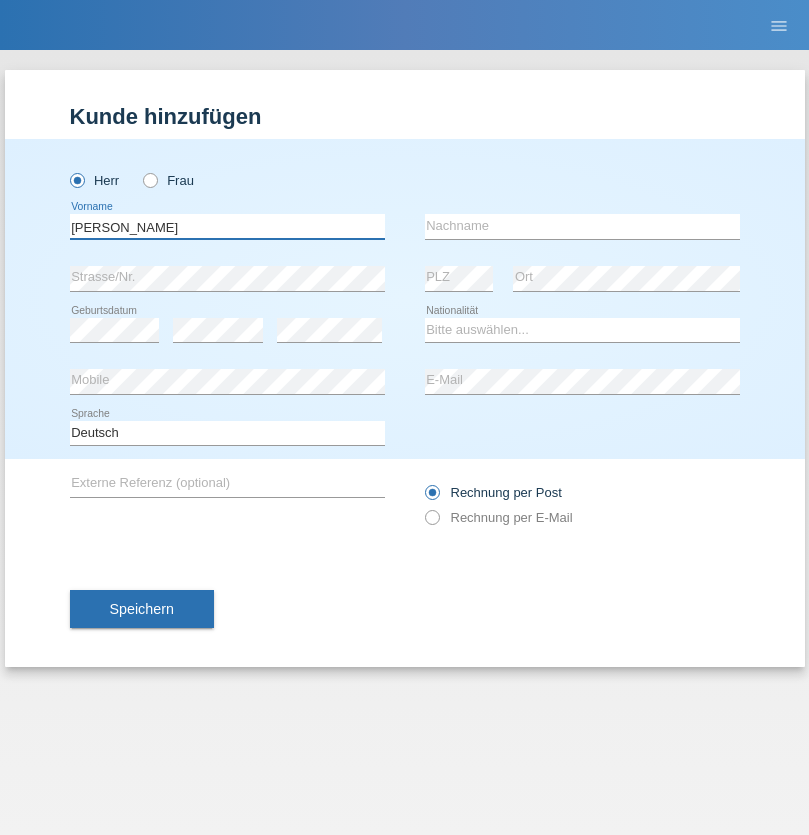 type on "Maurizio" 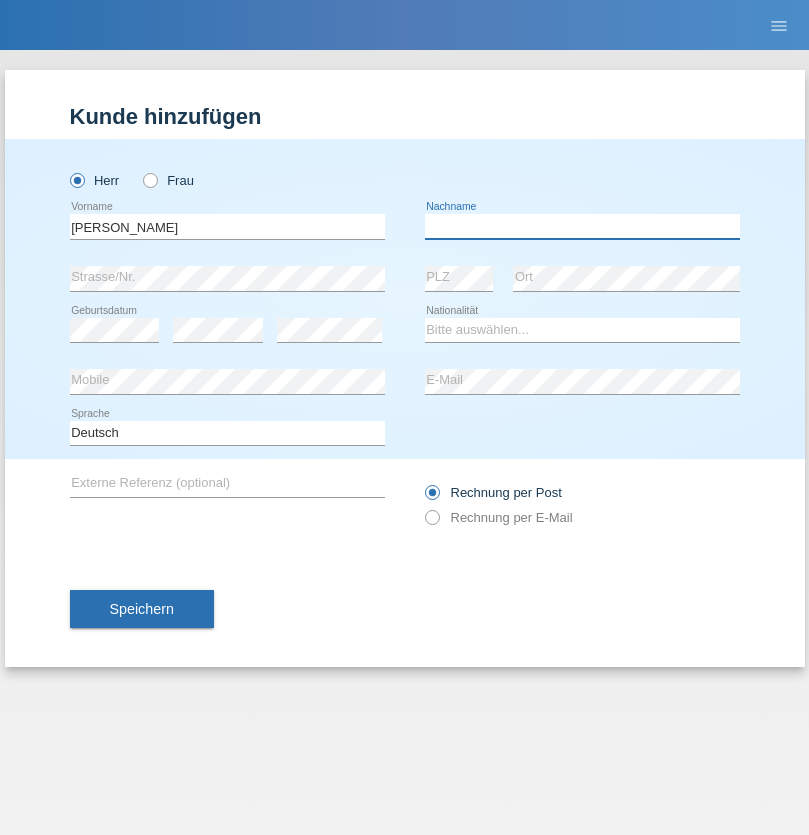 click at bounding box center [582, 226] 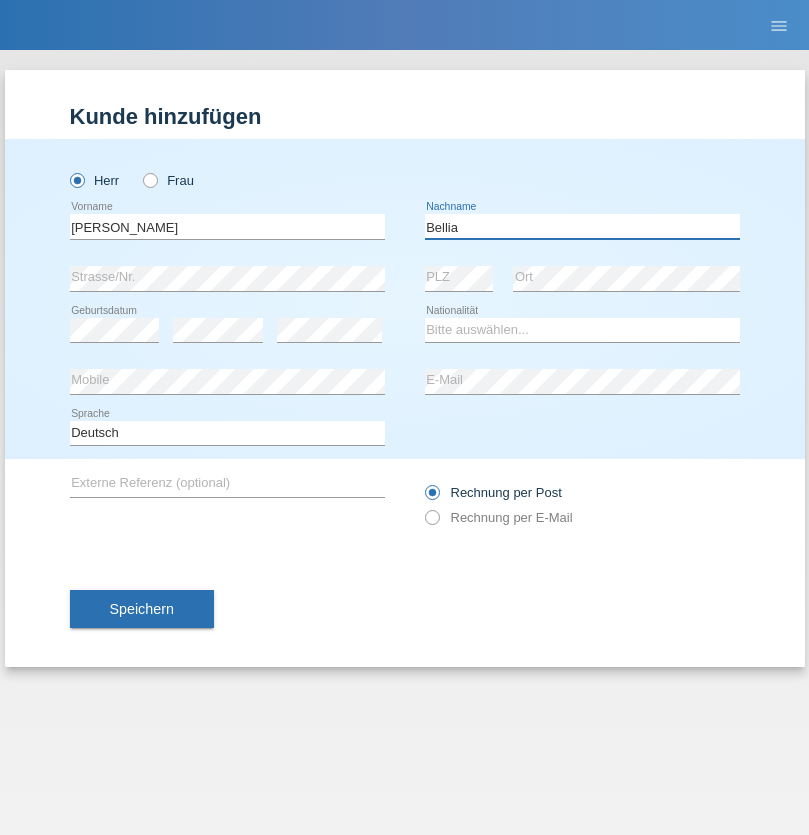 type on "Bellia" 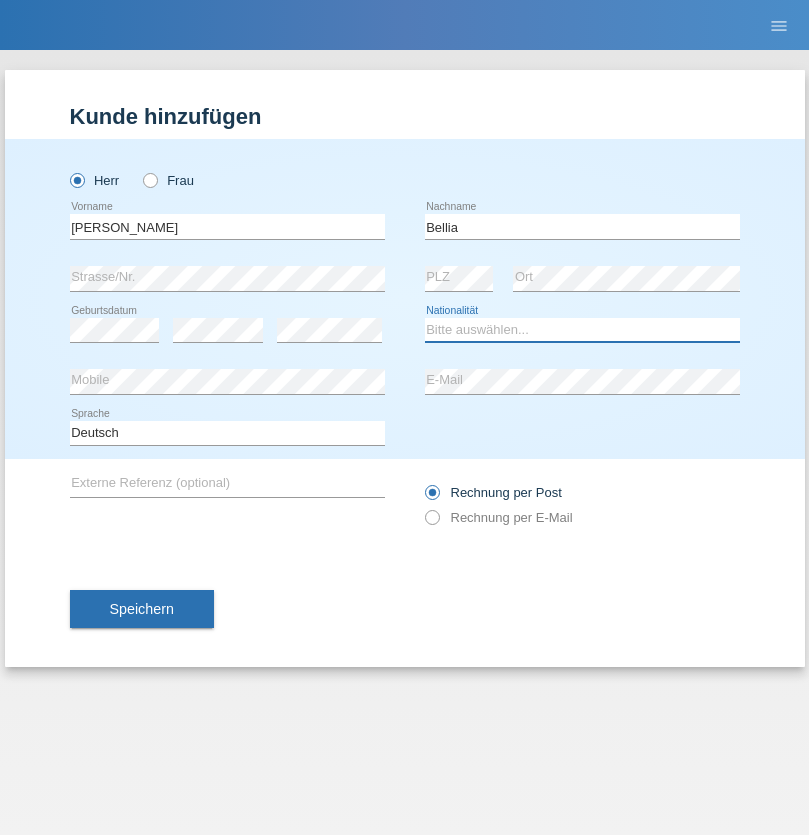 select on "CH" 